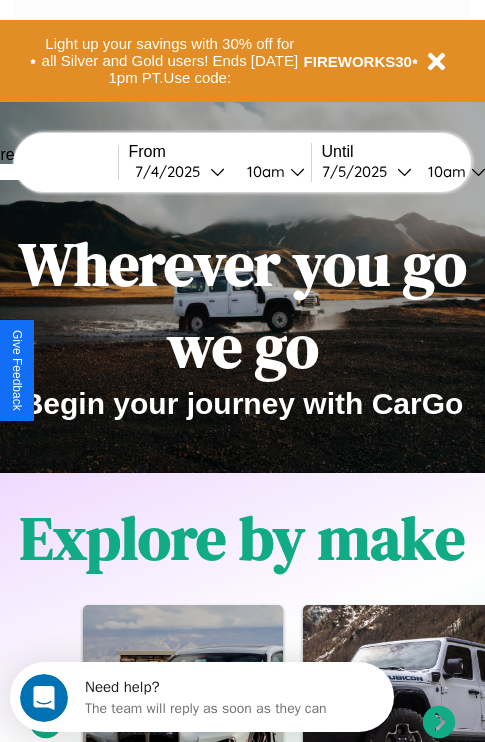 scroll, scrollTop: 0, scrollLeft: 0, axis: both 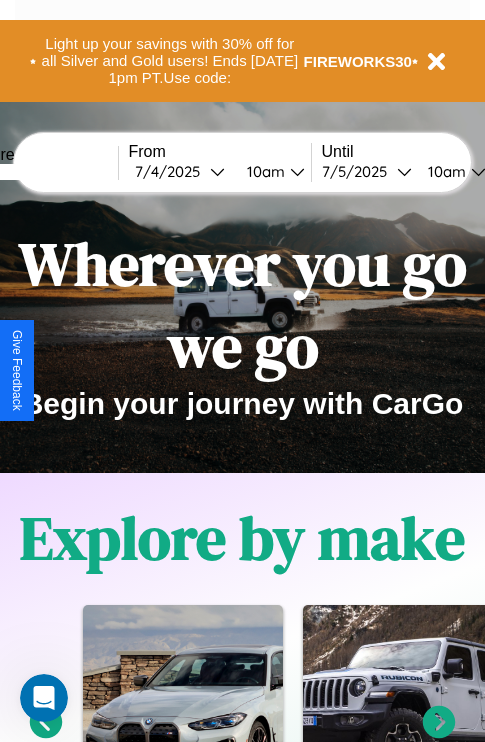 click at bounding box center (43, 172) 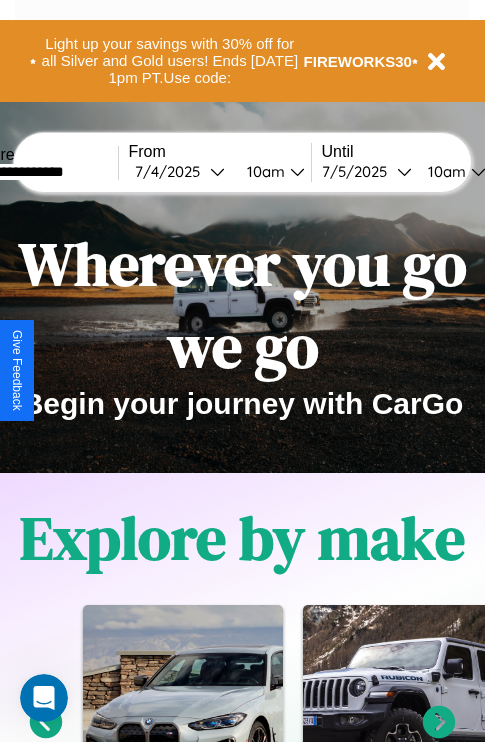 type on "**********" 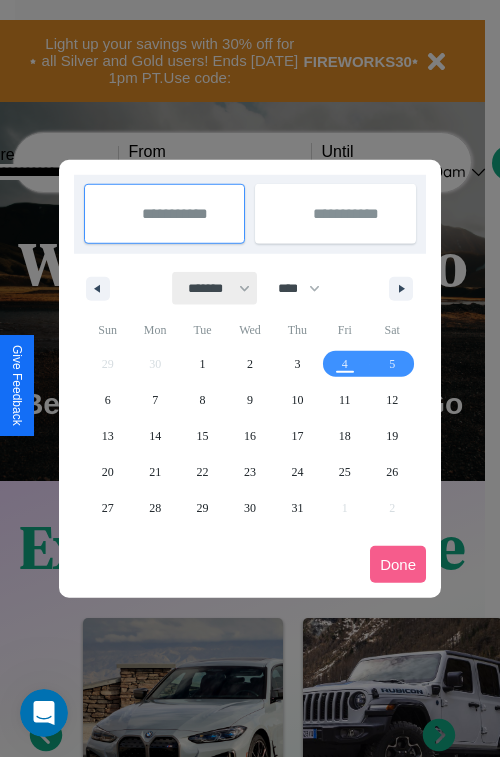 click on "******* ******** ***** ***** *** **** **** ****** ********* ******* ******** ********" at bounding box center [215, 288] 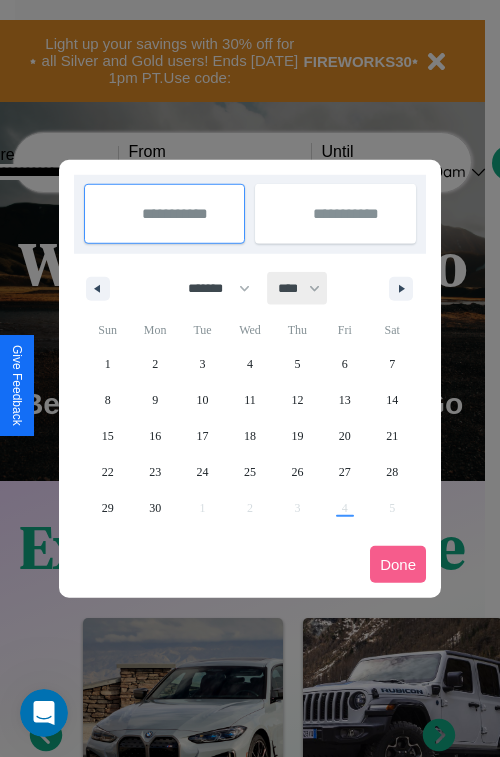 click on "**** **** **** **** **** **** **** **** **** **** **** **** **** **** **** **** **** **** **** **** **** **** **** **** **** **** **** **** **** **** **** **** **** **** **** **** **** **** **** **** **** **** **** **** **** **** **** **** **** **** **** **** **** **** **** **** **** **** **** **** **** **** **** **** **** **** **** **** **** **** **** **** **** **** **** **** **** **** **** **** **** **** **** **** **** **** **** **** **** **** **** **** **** **** **** **** **** **** **** **** **** **** **** **** **** **** **** **** **** **** **** **** **** **** **** **** **** **** **** **** ****" at bounding box center [298, 288] 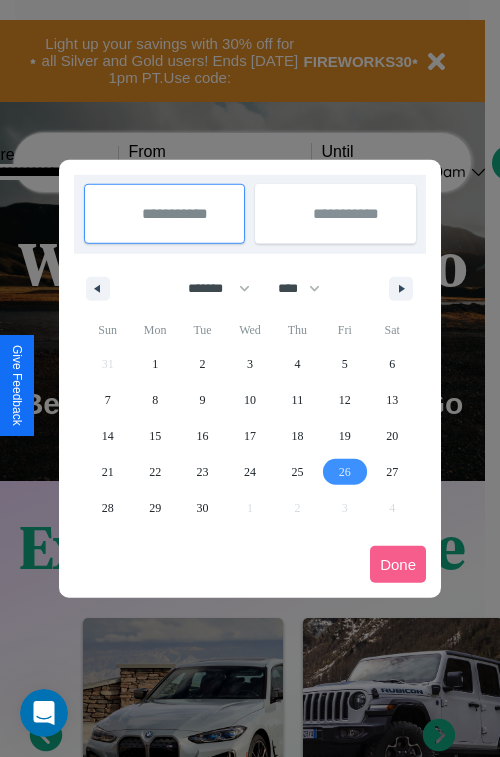 click on "26" at bounding box center (345, 472) 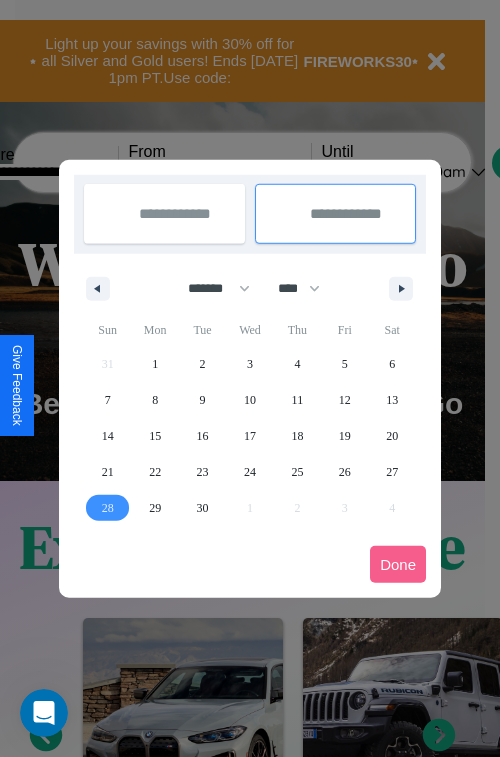 click on "28" at bounding box center [108, 508] 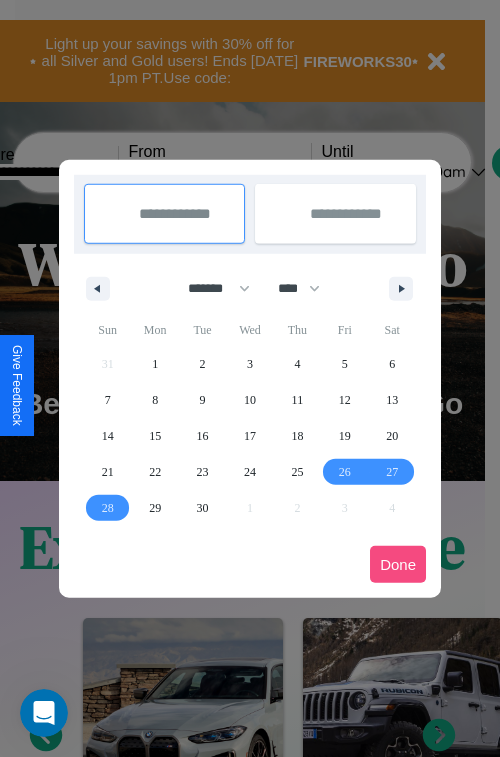 click on "Done" at bounding box center (398, 564) 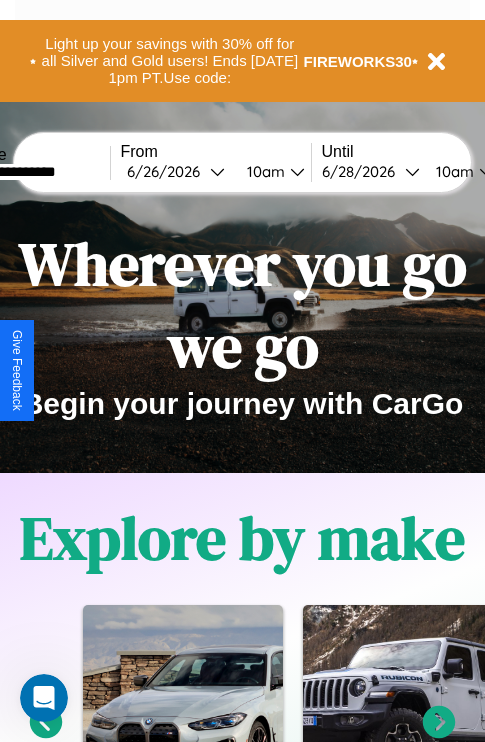 scroll, scrollTop: 0, scrollLeft: 76, axis: horizontal 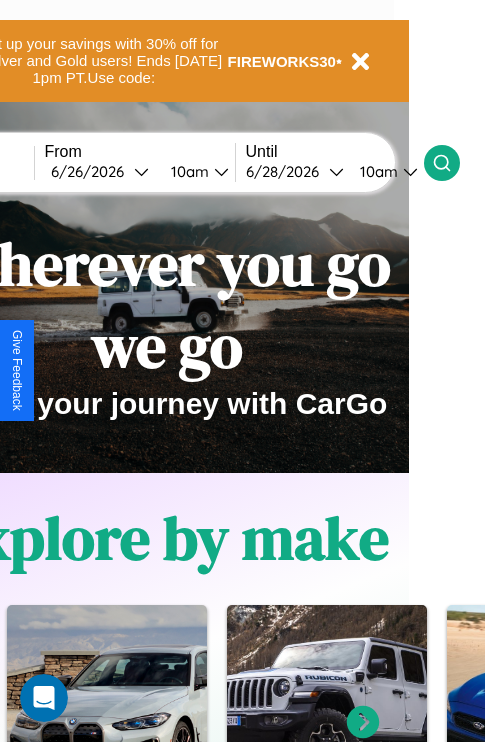 click 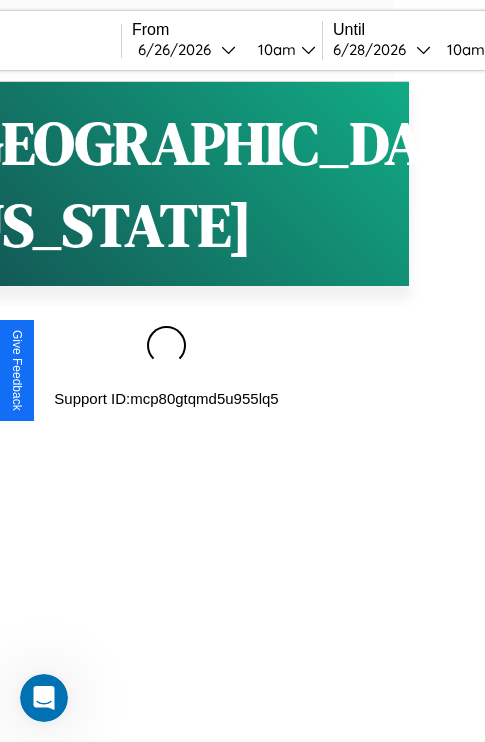 scroll, scrollTop: 0, scrollLeft: 0, axis: both 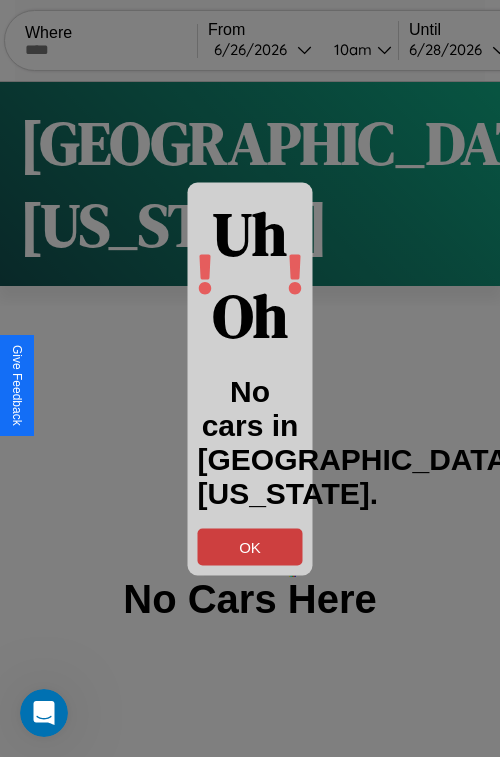 click on "OK" at bounding box center [250, 546] 